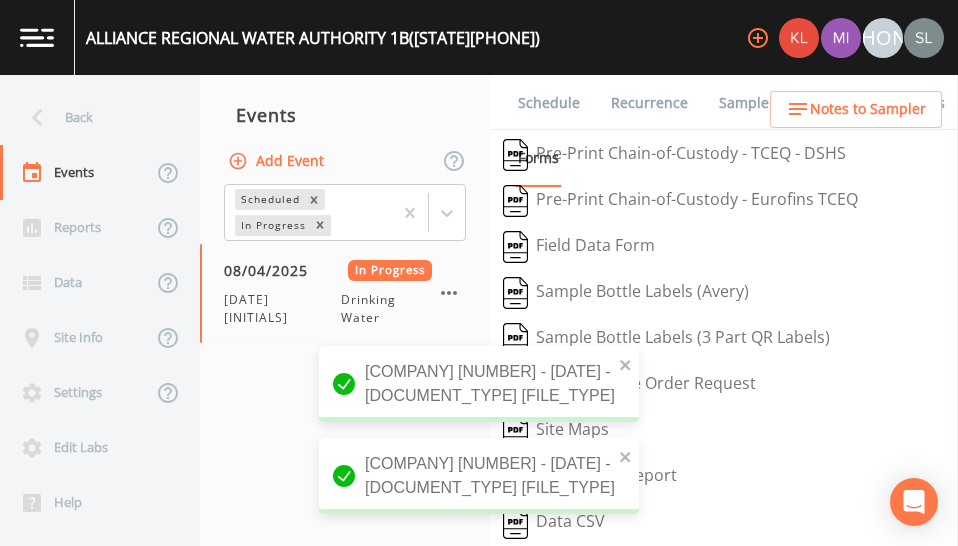 scroll, scrollTop: 0, scrollLeft: 0, axis: both 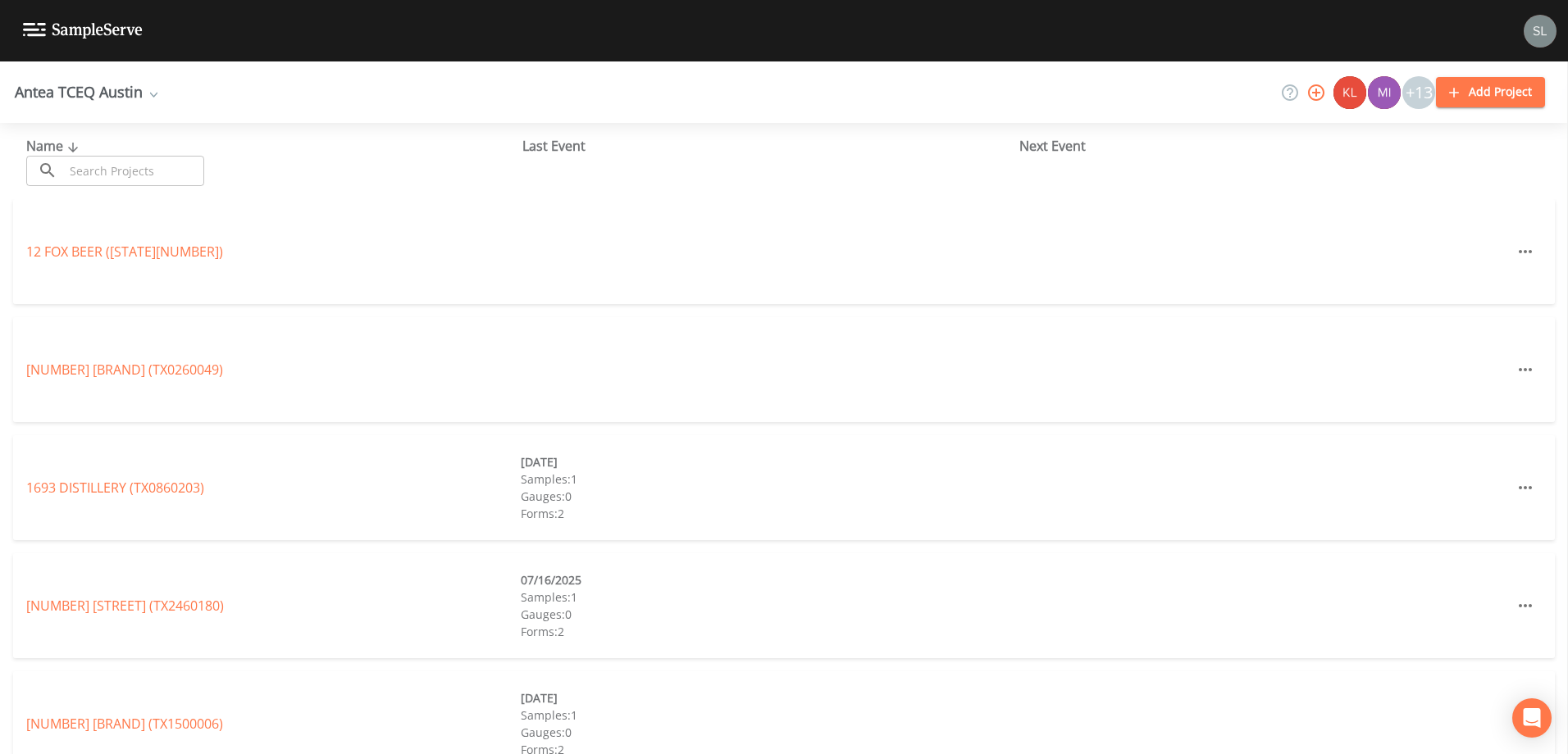 click at bounding box center (134, 170) 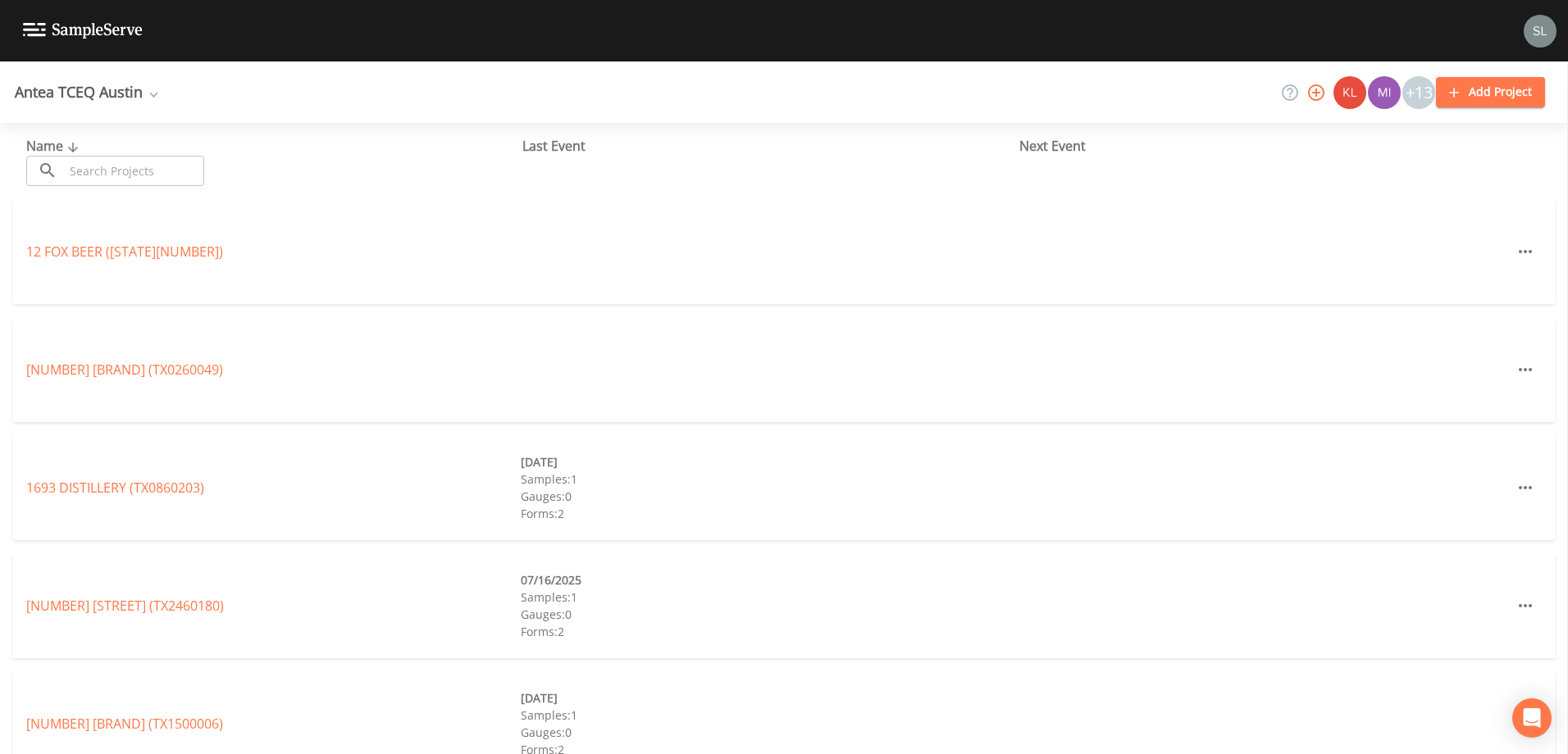 click at bounding box center [134, 170] 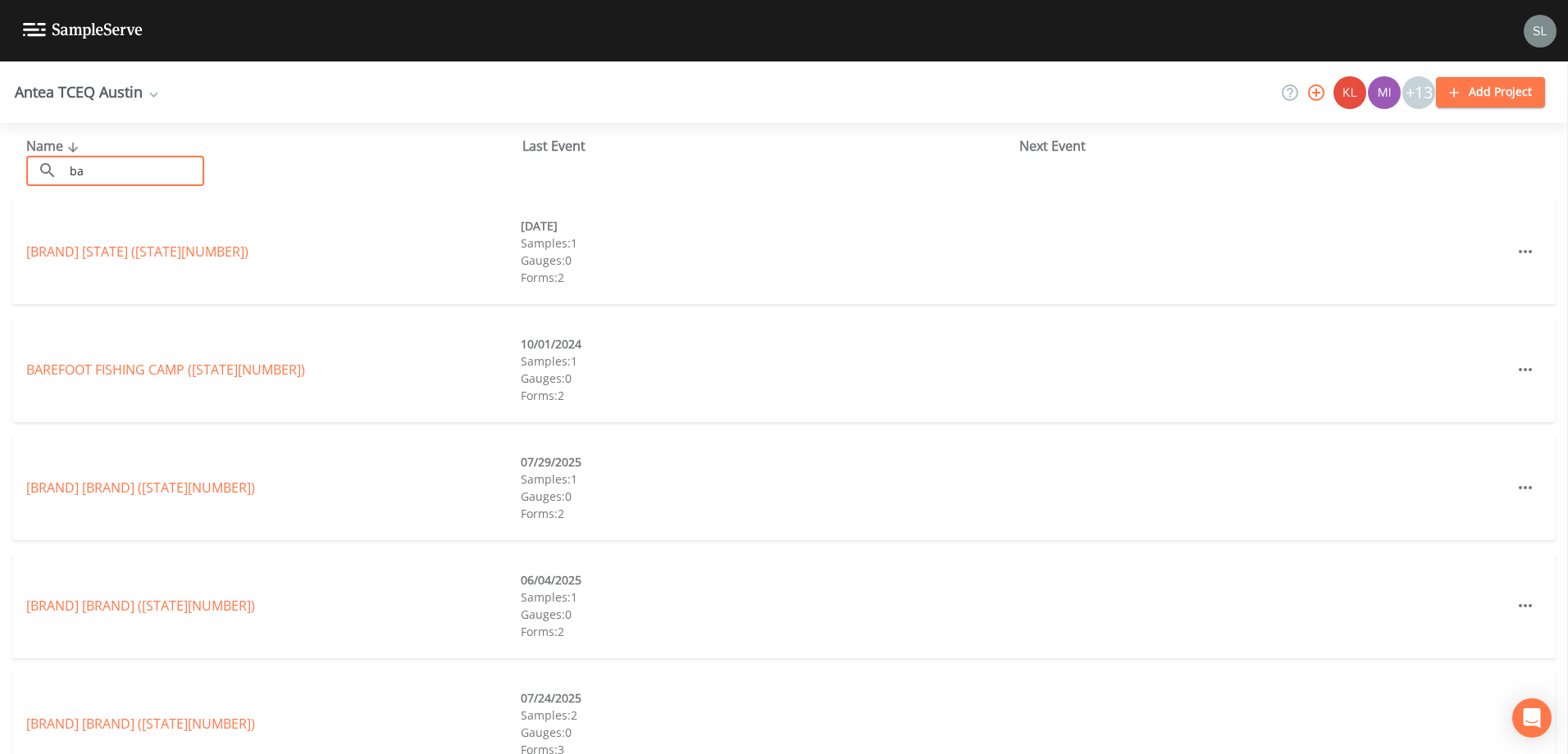 type on "b" 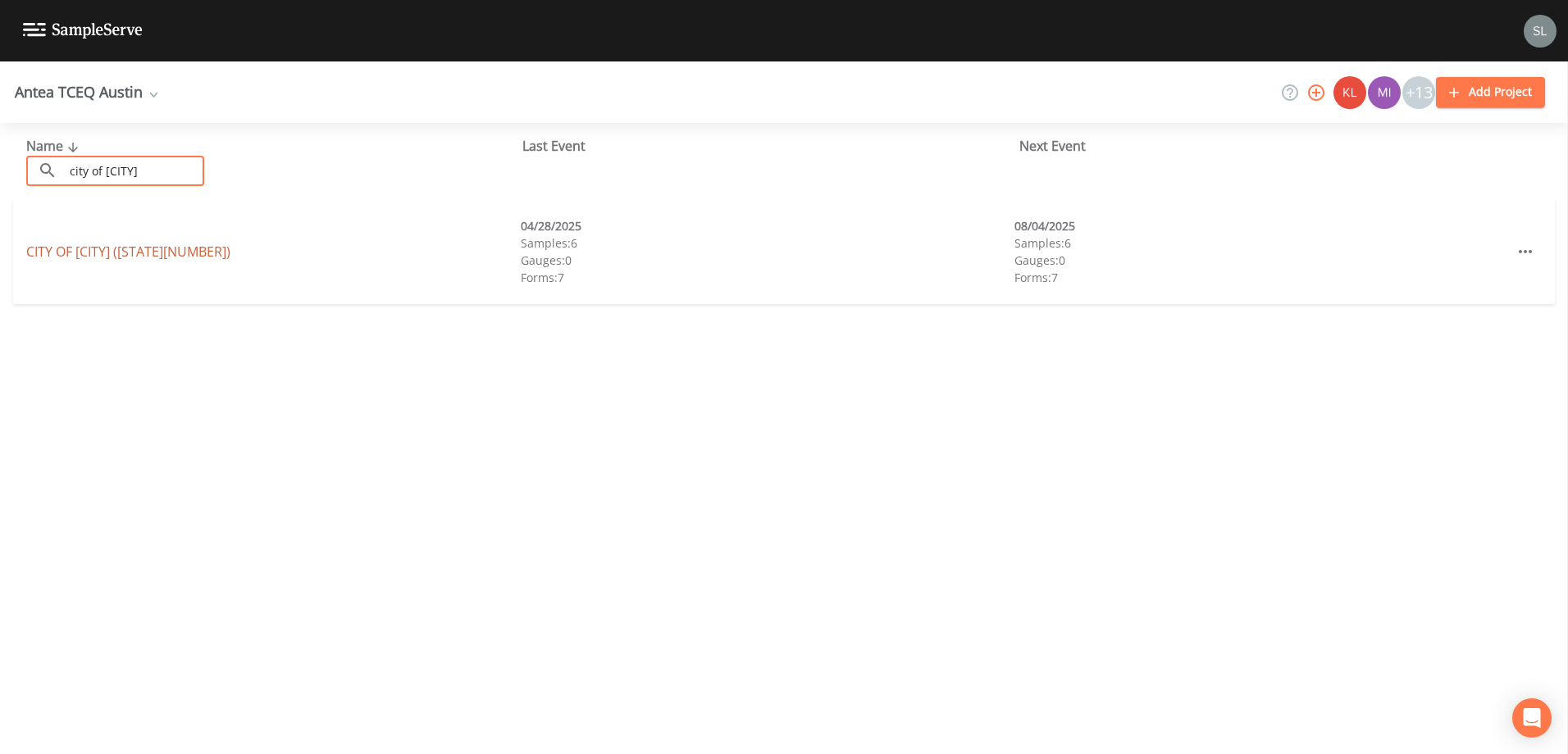 type on "city of [CITY]" 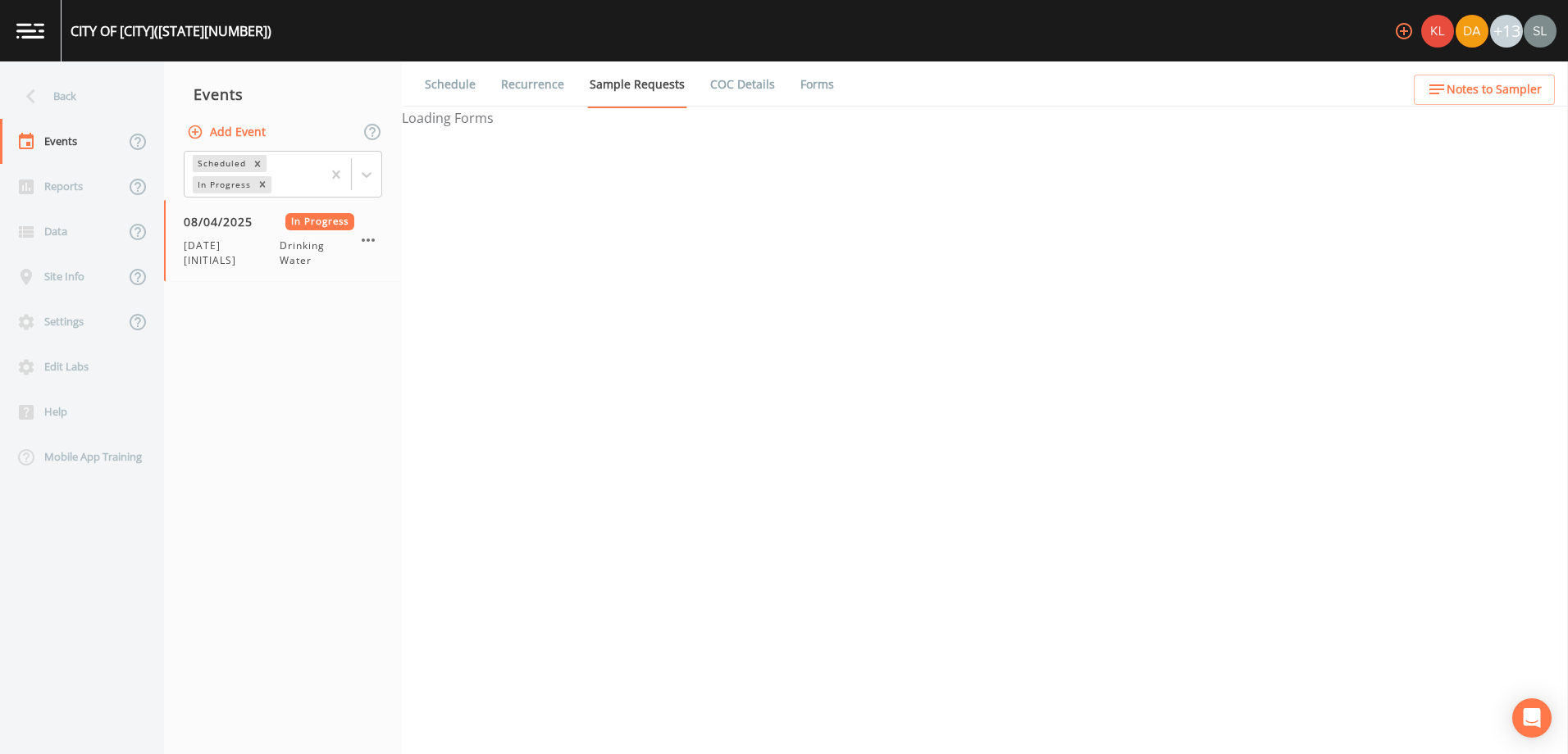 click on "Forms" at bounding box center (817, 84) 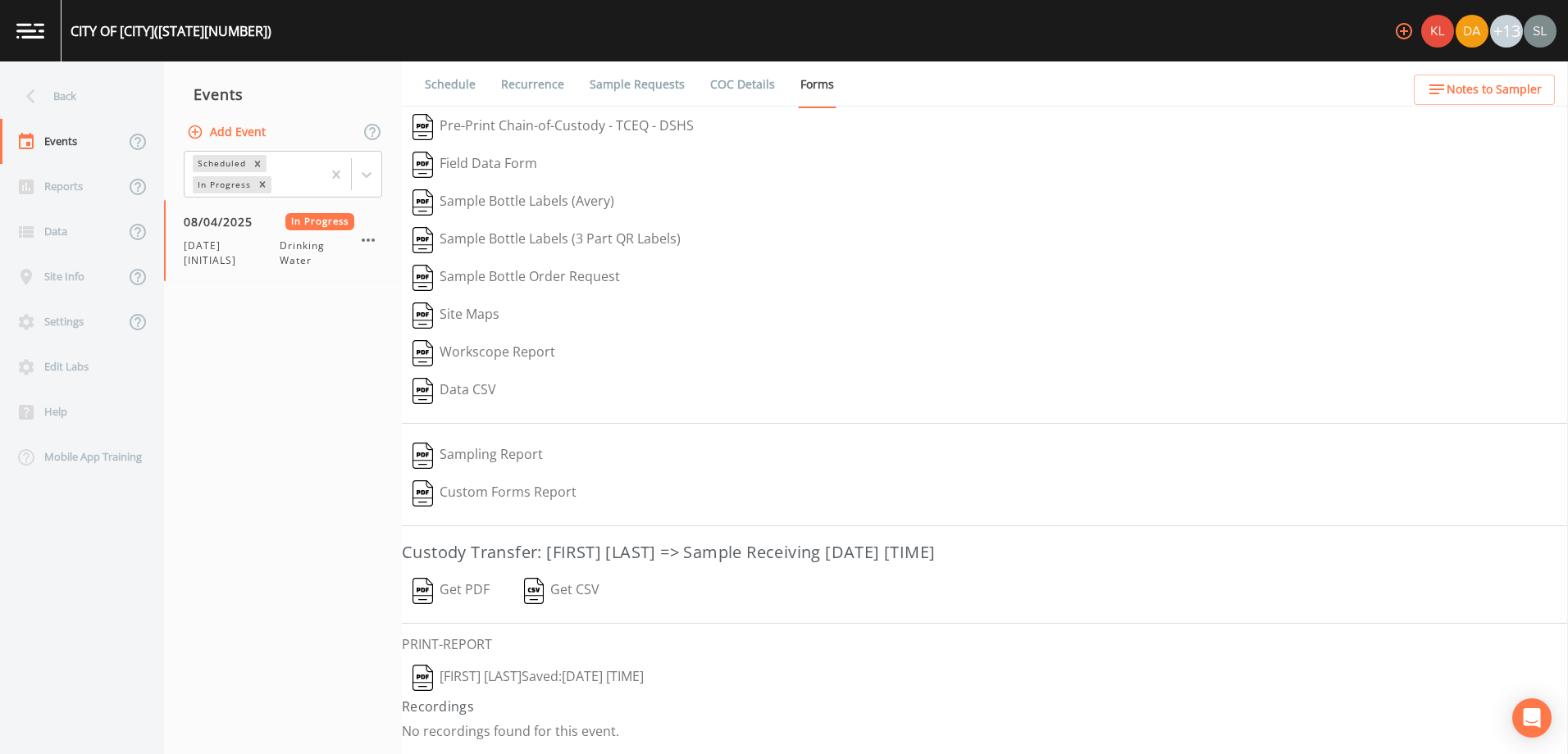 click on "[FIRST] [LAST]  Saved:  [DATE] [TIME]" at bounding box center (528, 678) 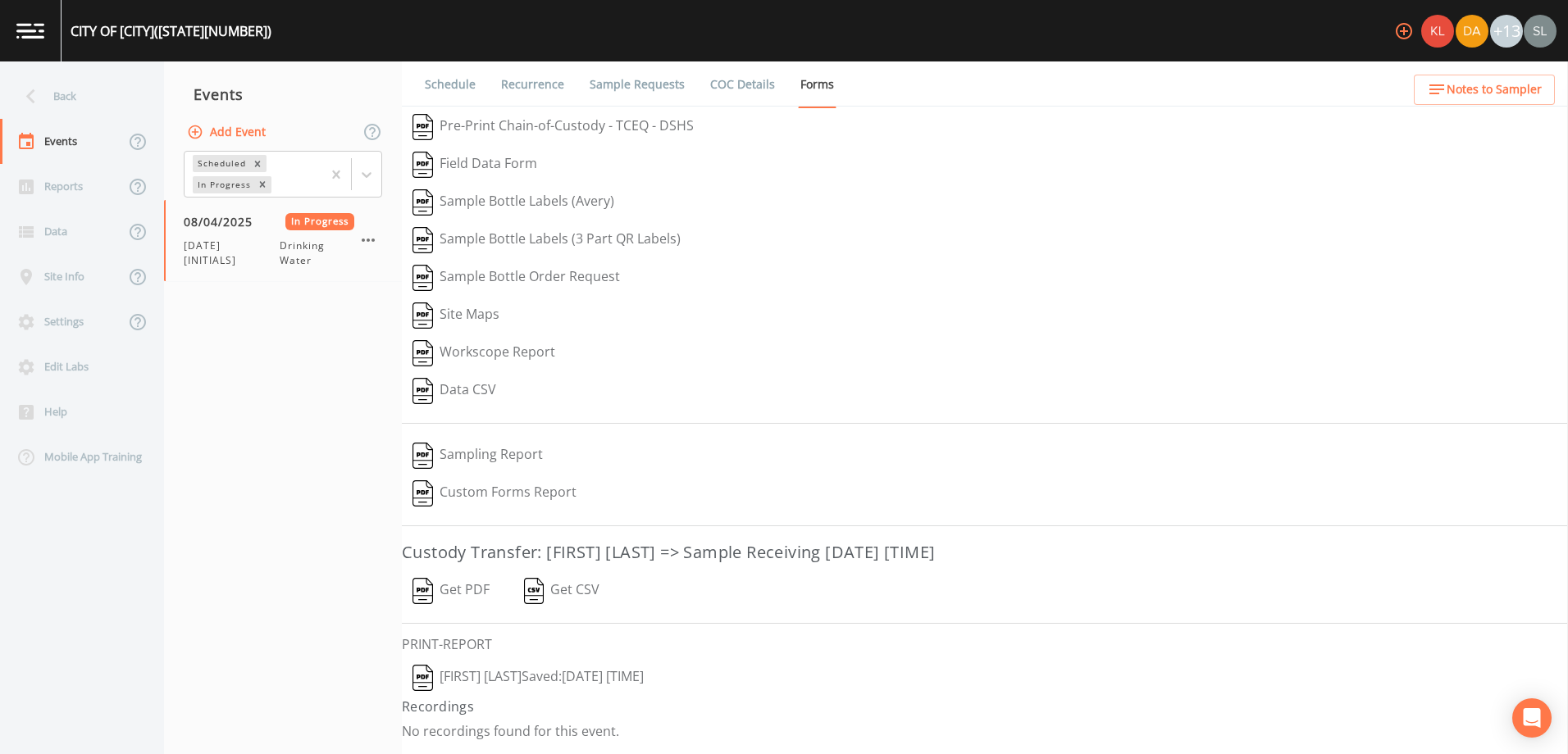 click on "Get PDF" at bounding box center (451, 591) 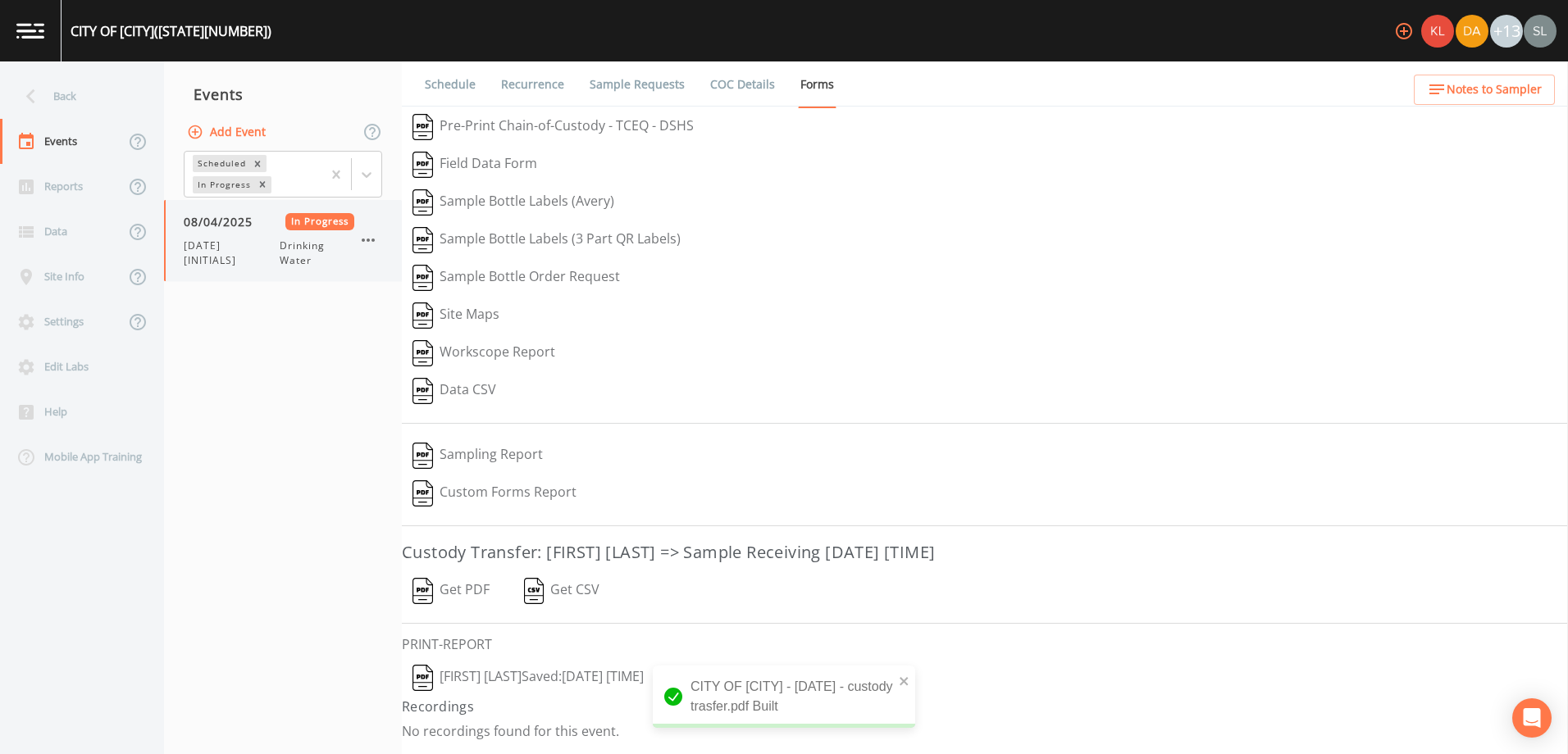 click 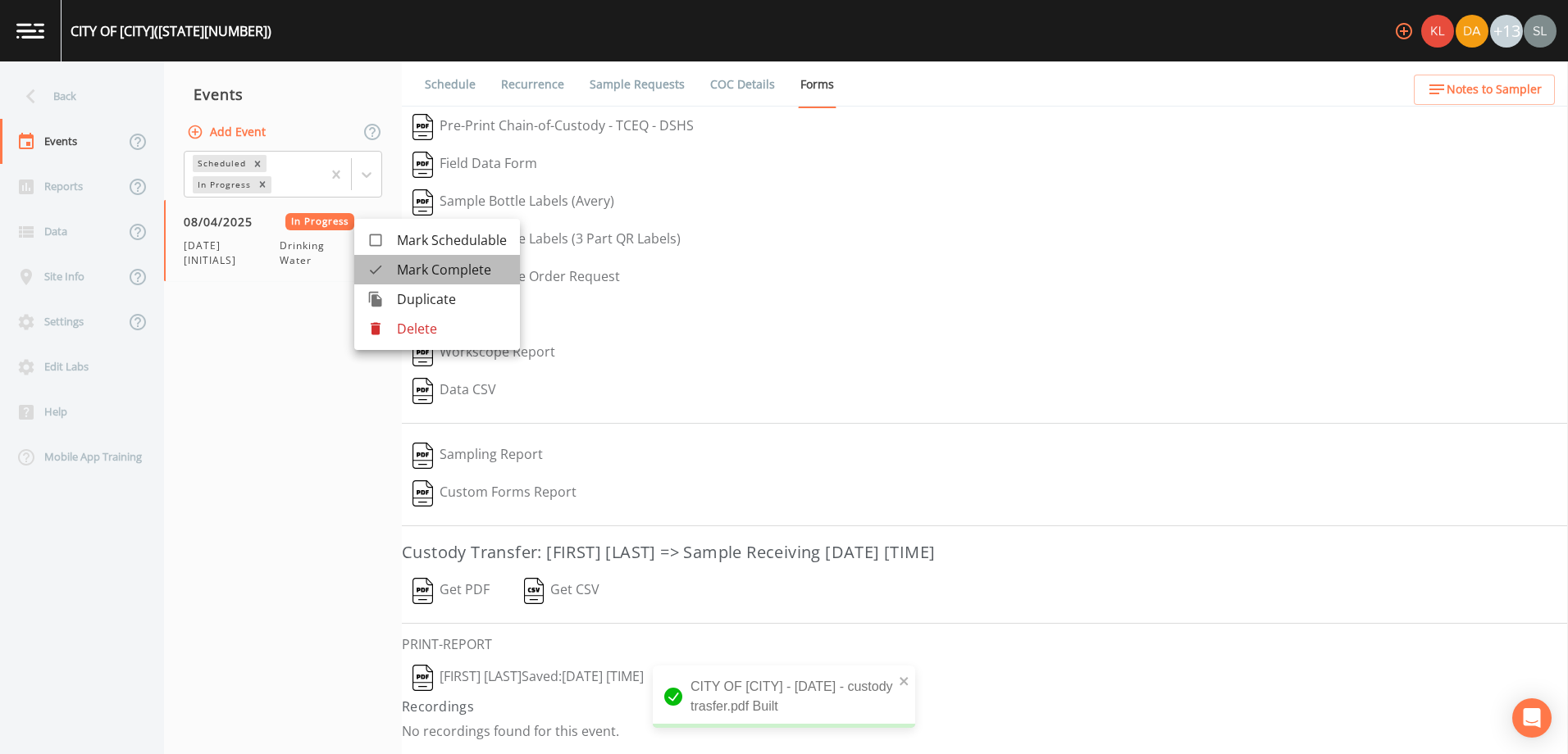 click at bounding box center [382, 270] 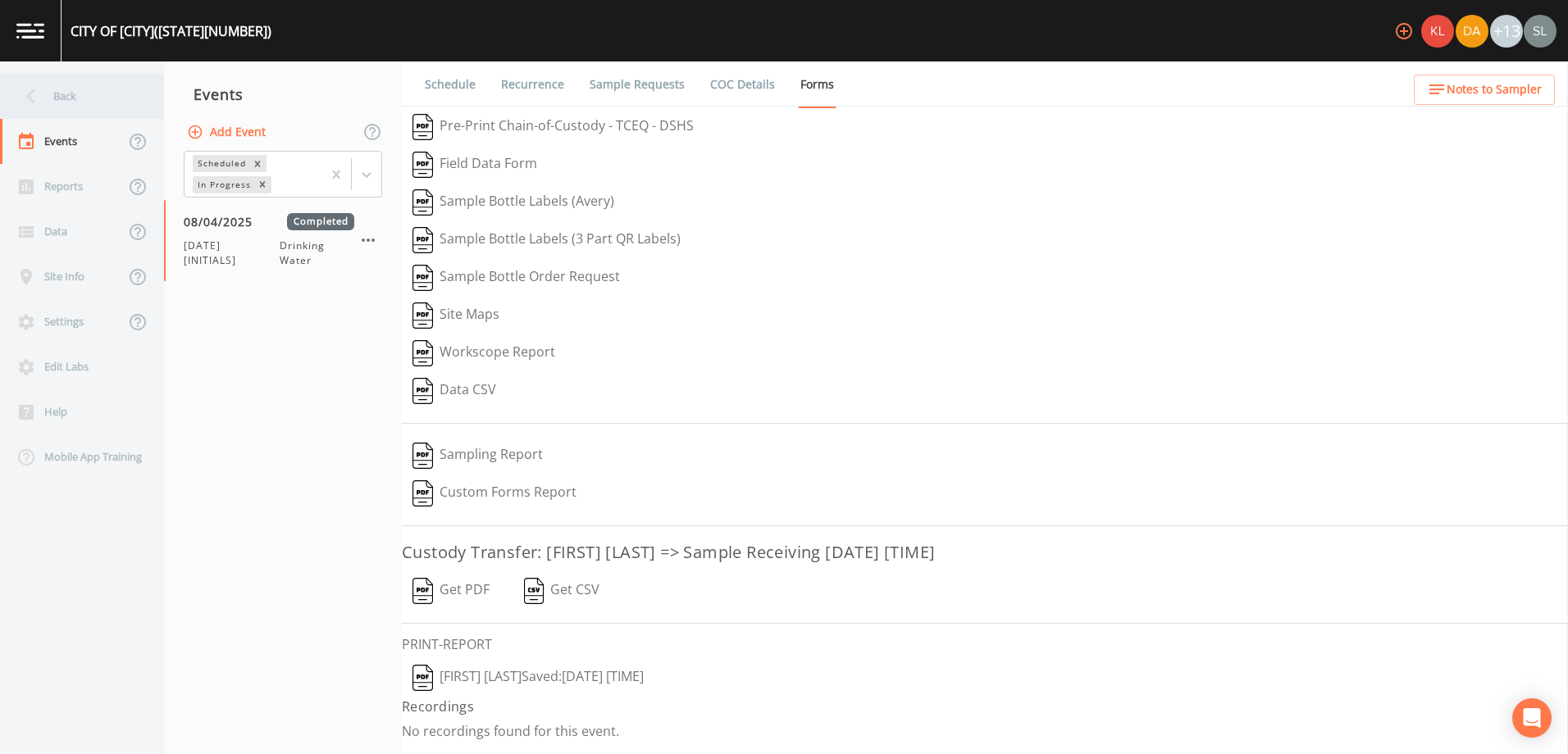 click on "Back" at bounding box center [82, 96] 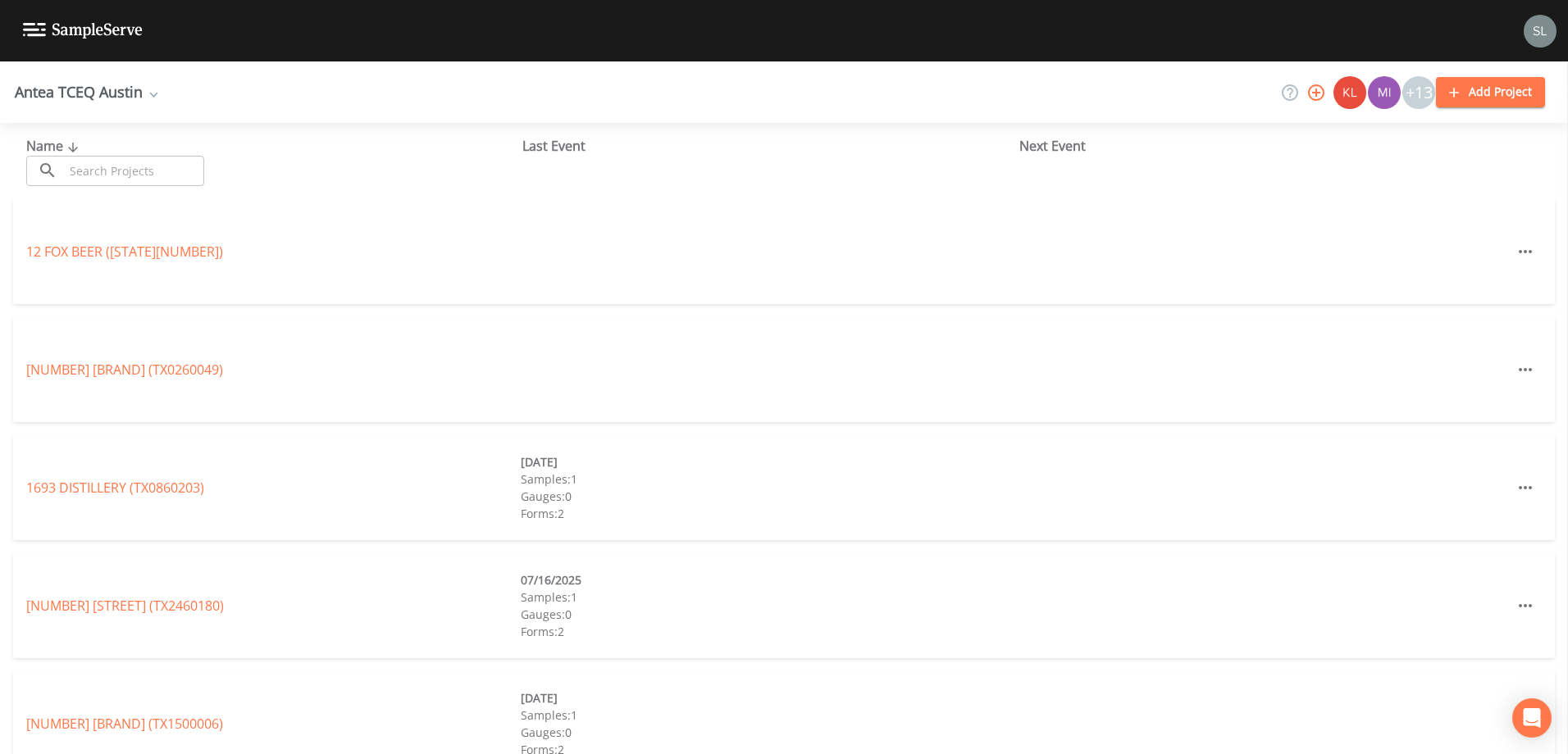click at bounding box center [134, 170] 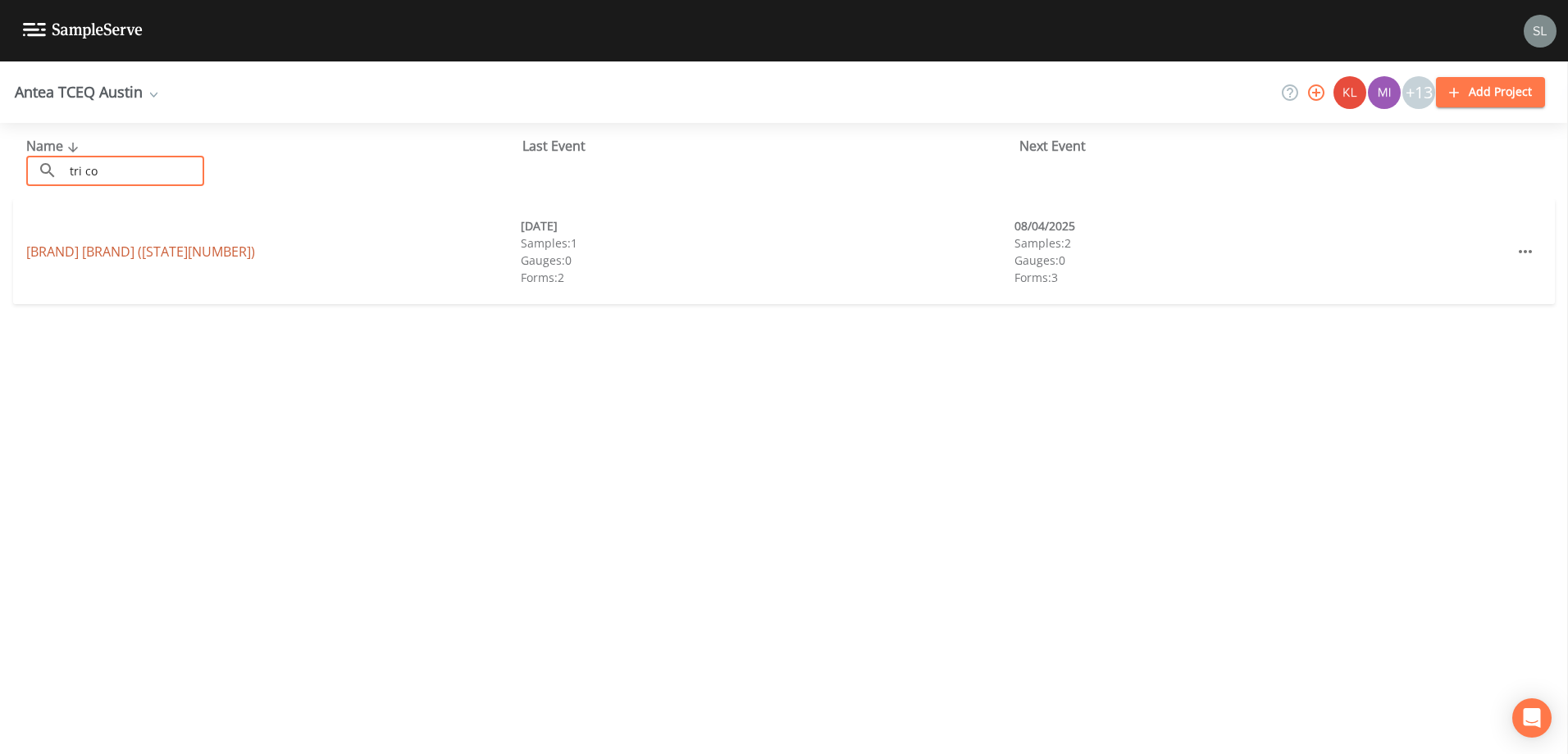 type on "tri co" 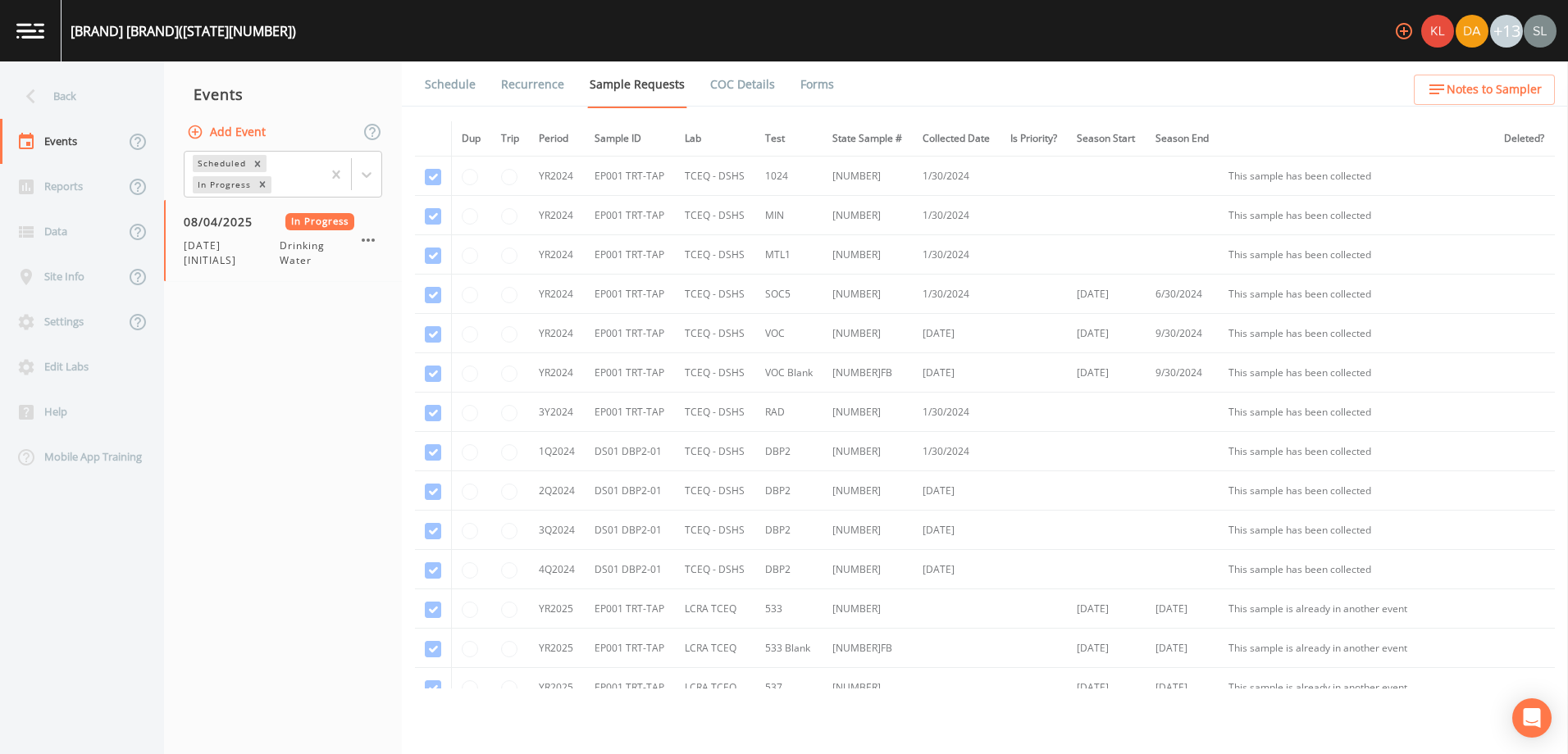 click on "Forms" at bounding box center [817, 84] 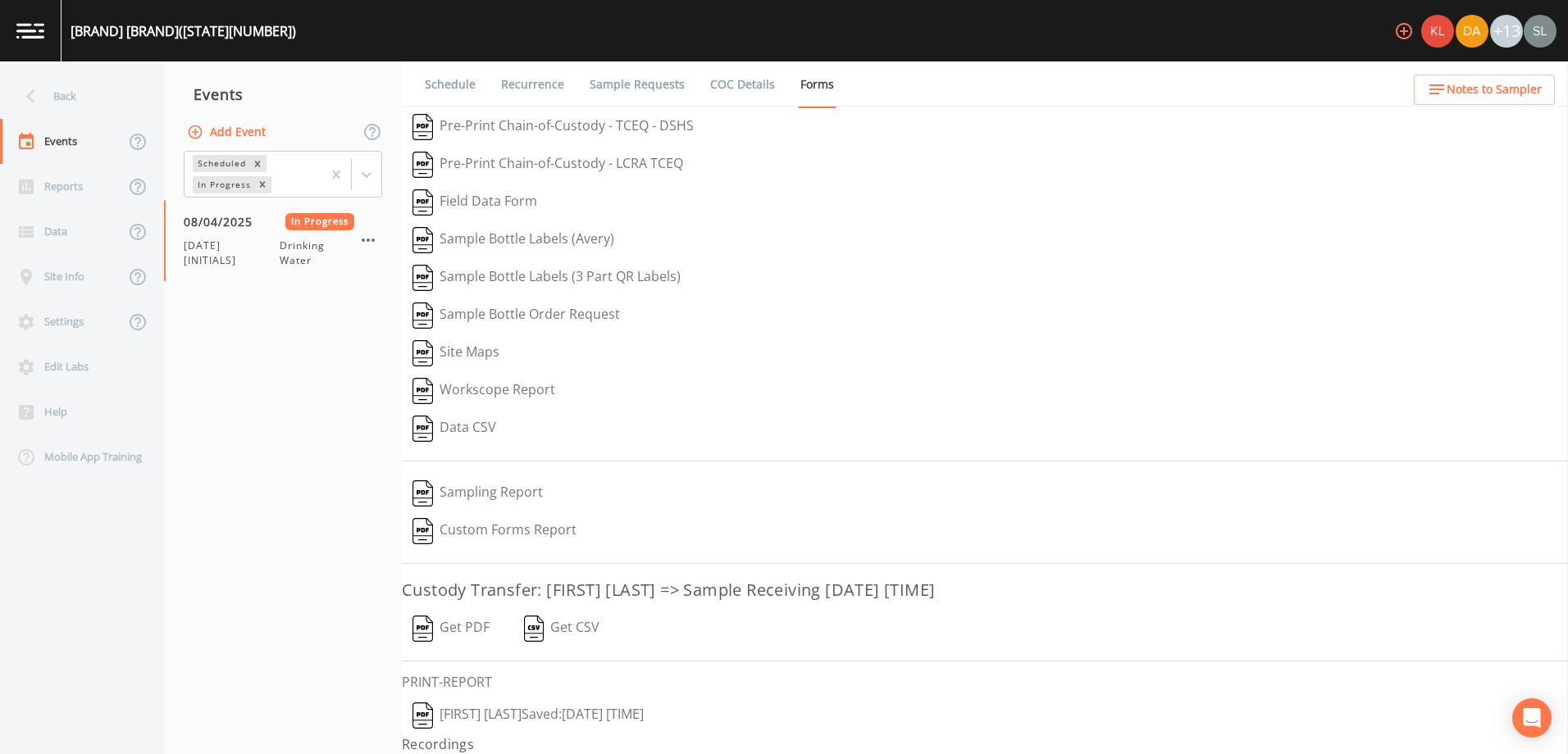 click on "[FIRST] [LAST]  Saved:  [DATE] [TIME]" at bounding box center (528, 715) 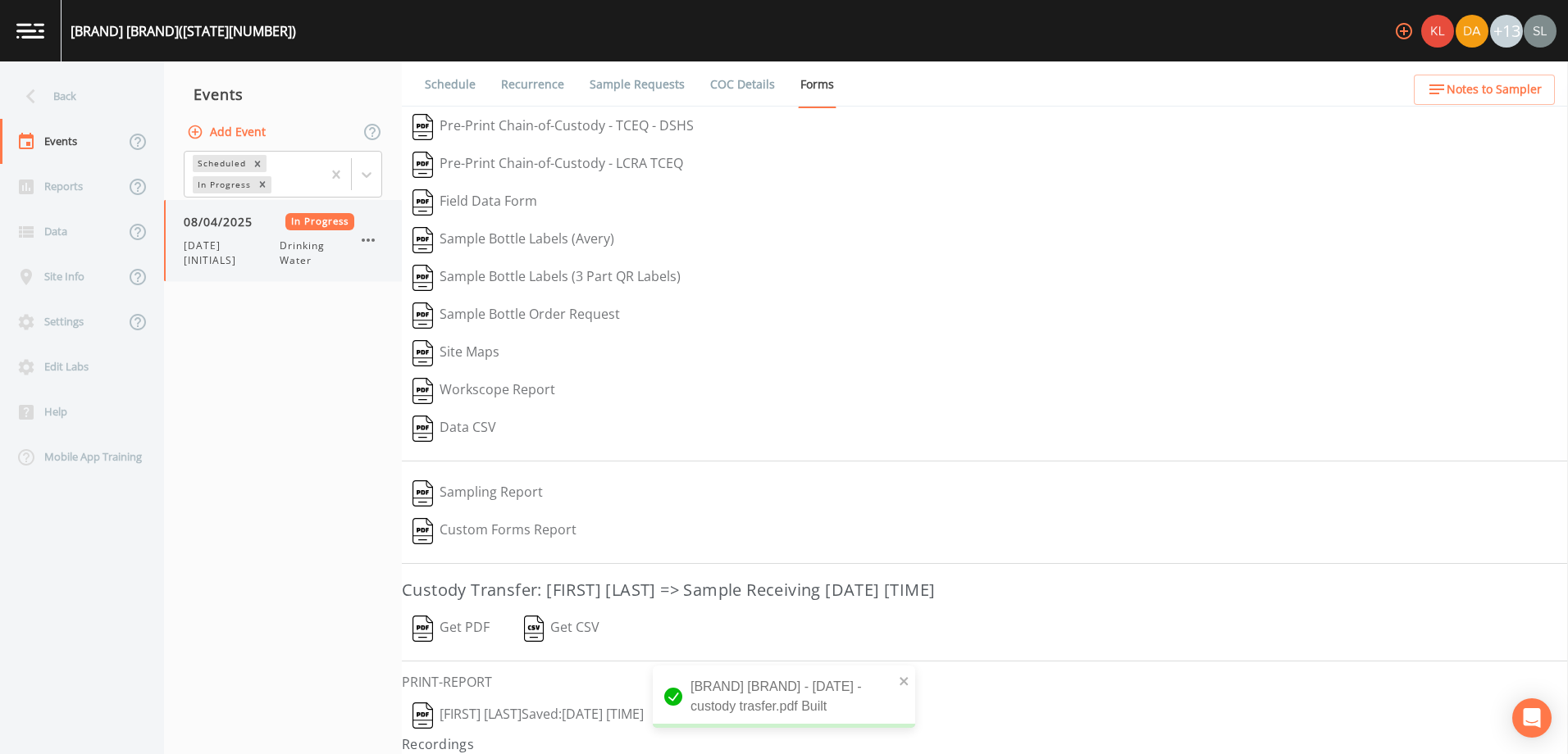 click 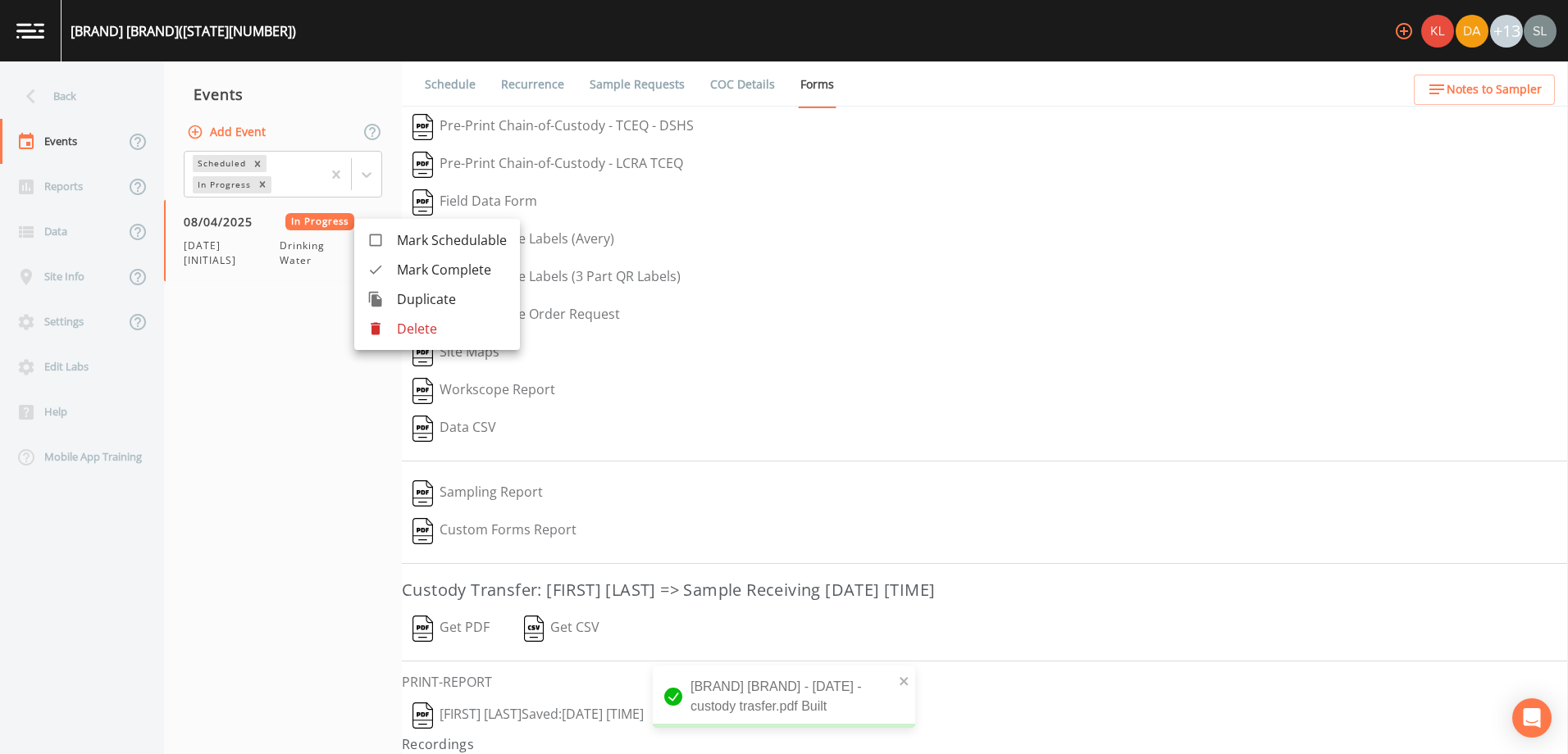 click on "Mark Complete" at bounding box center [437, 270] 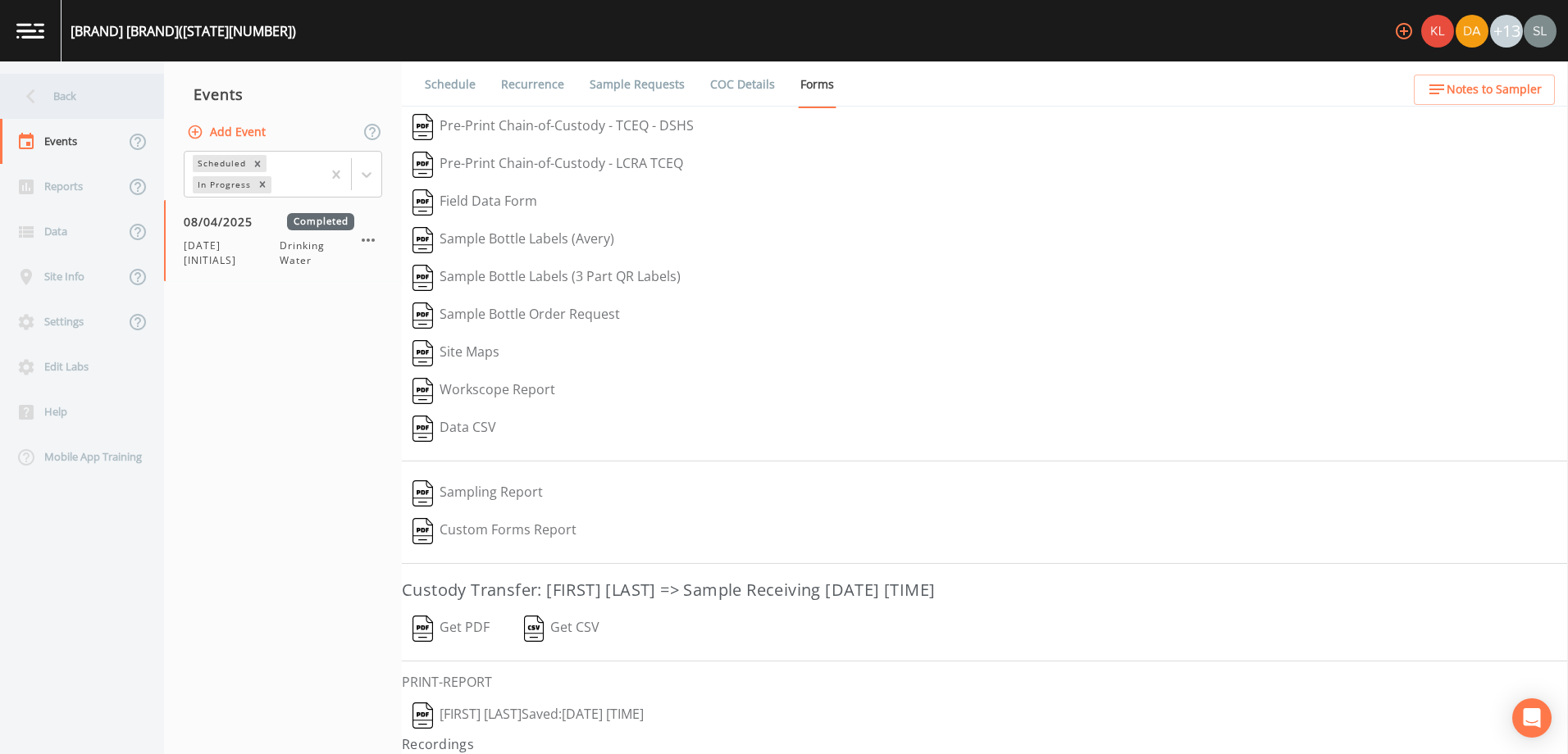 click on "Back" at bounding box center [74, 96] 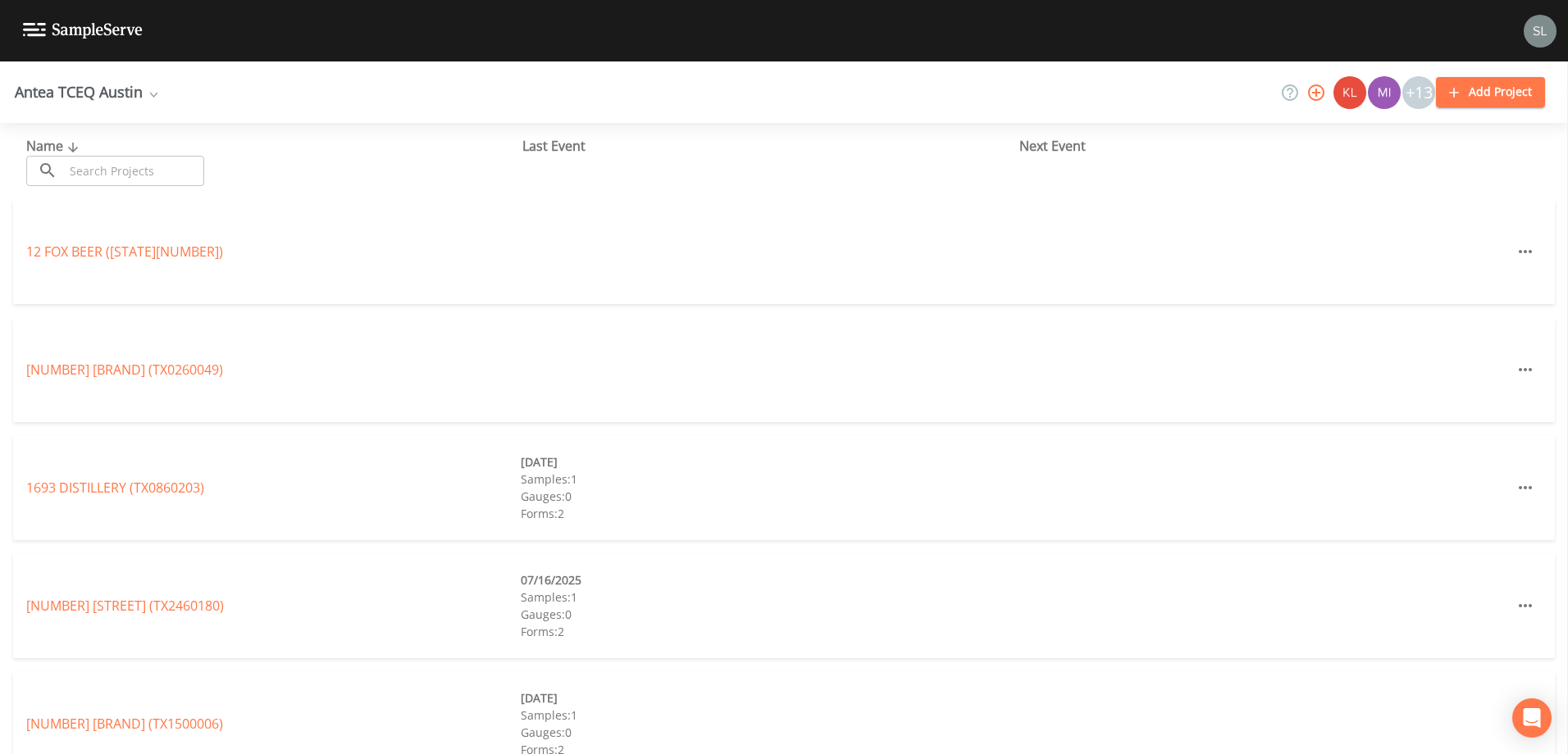click at bounding box center [134, 170] 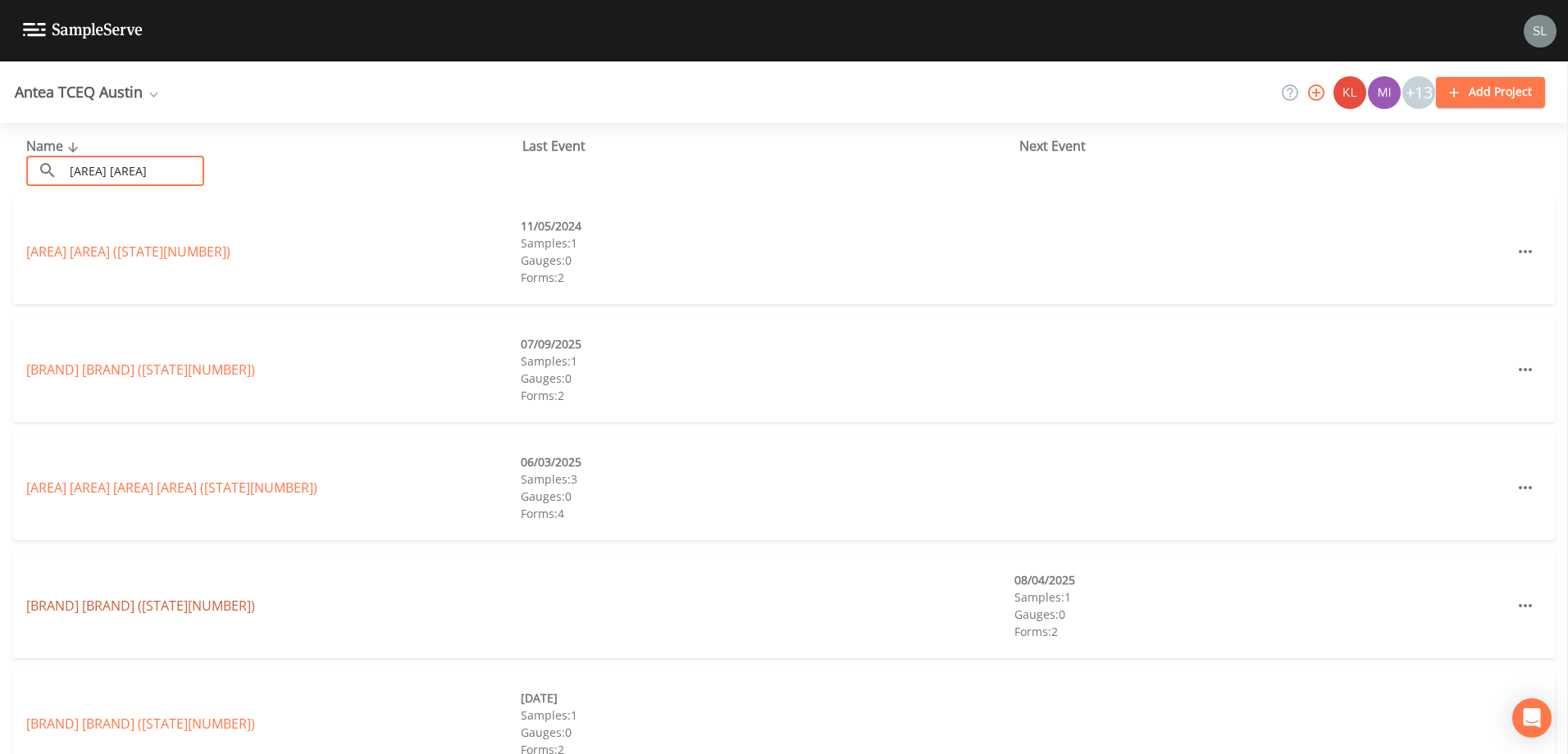 type on "[AREA] [AREA]" 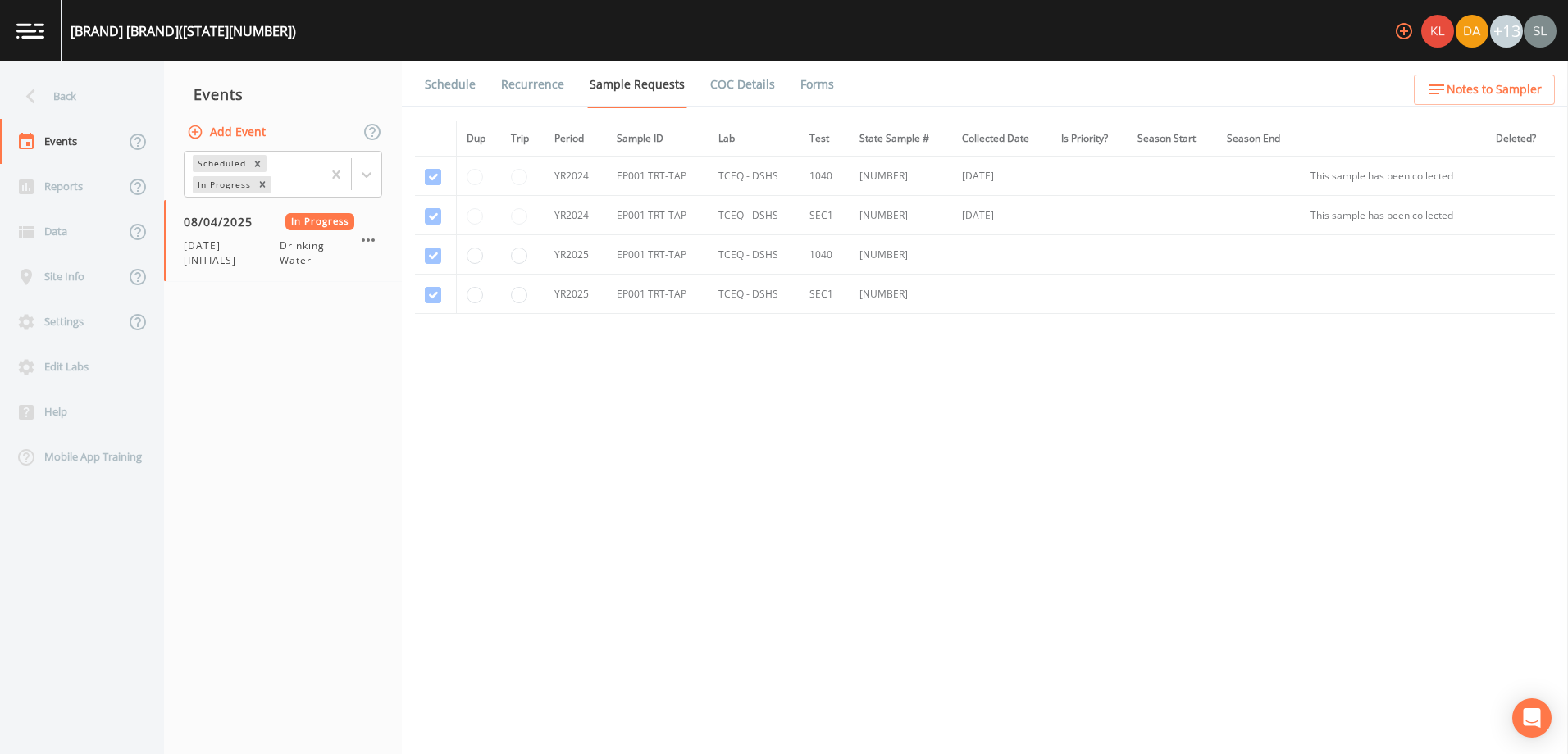 click on "Forms" at bounding box center (817, 84) 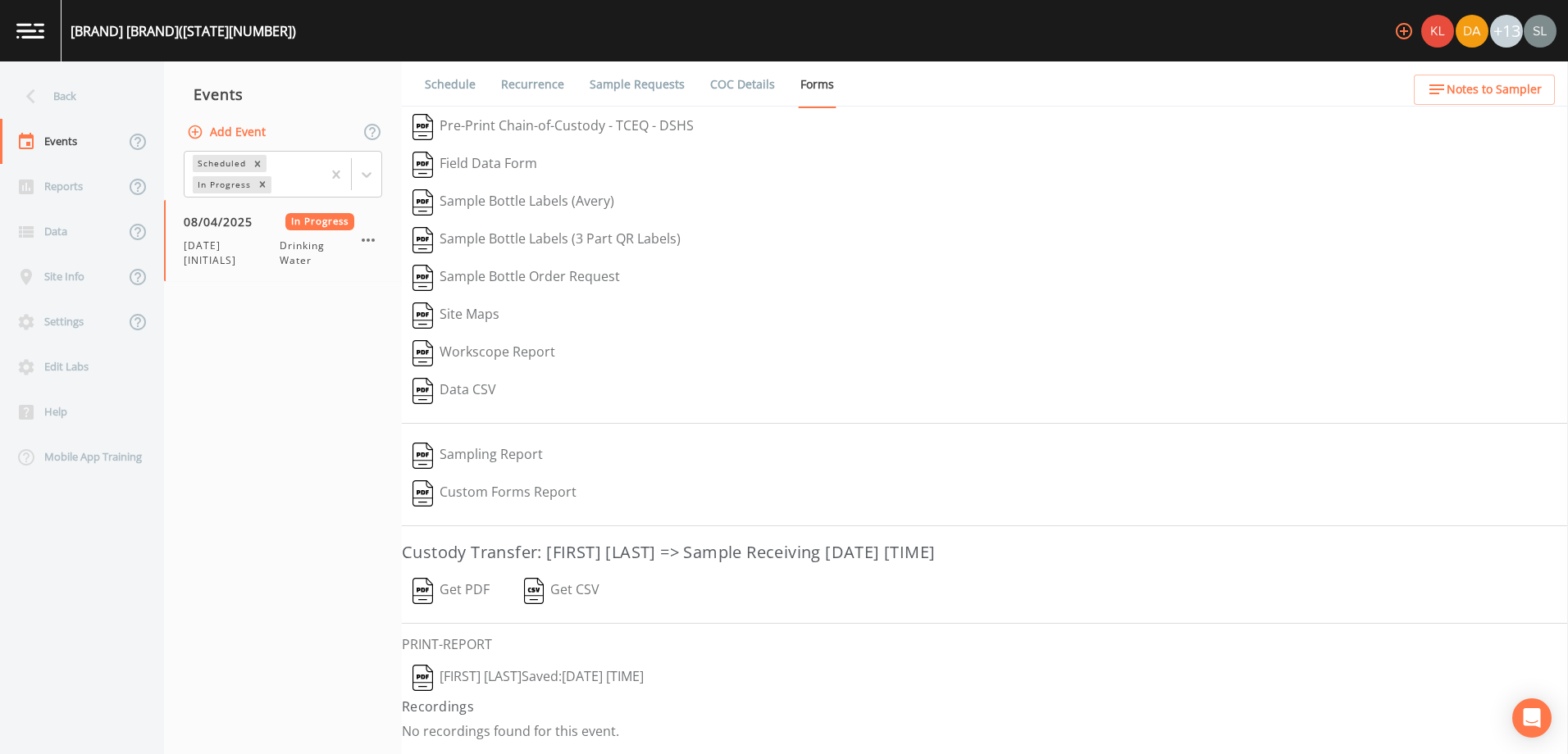 click on "[FIRST] [LAST]  Saved:  [DATE] [TIME]" at bounding box center [528, 678] 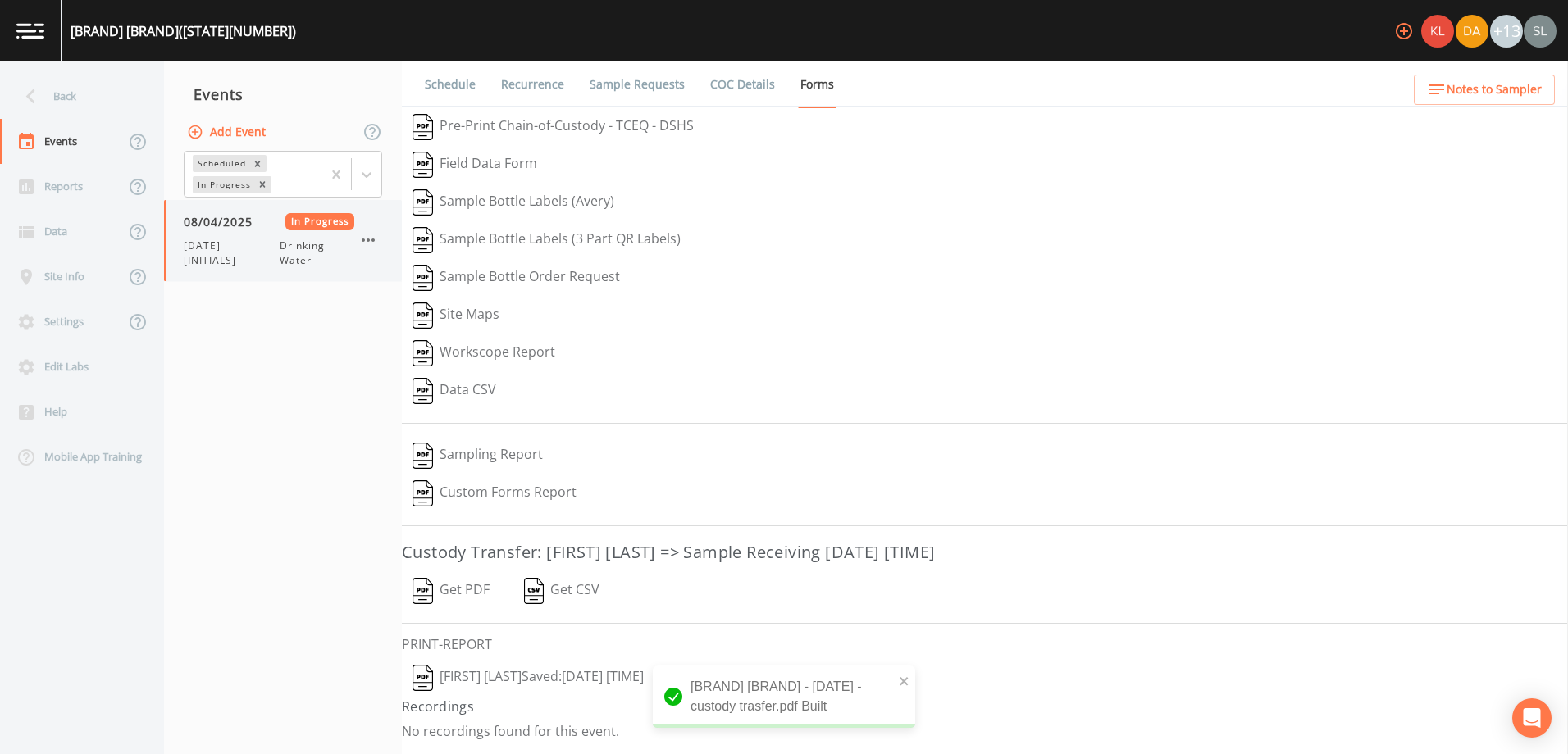 click 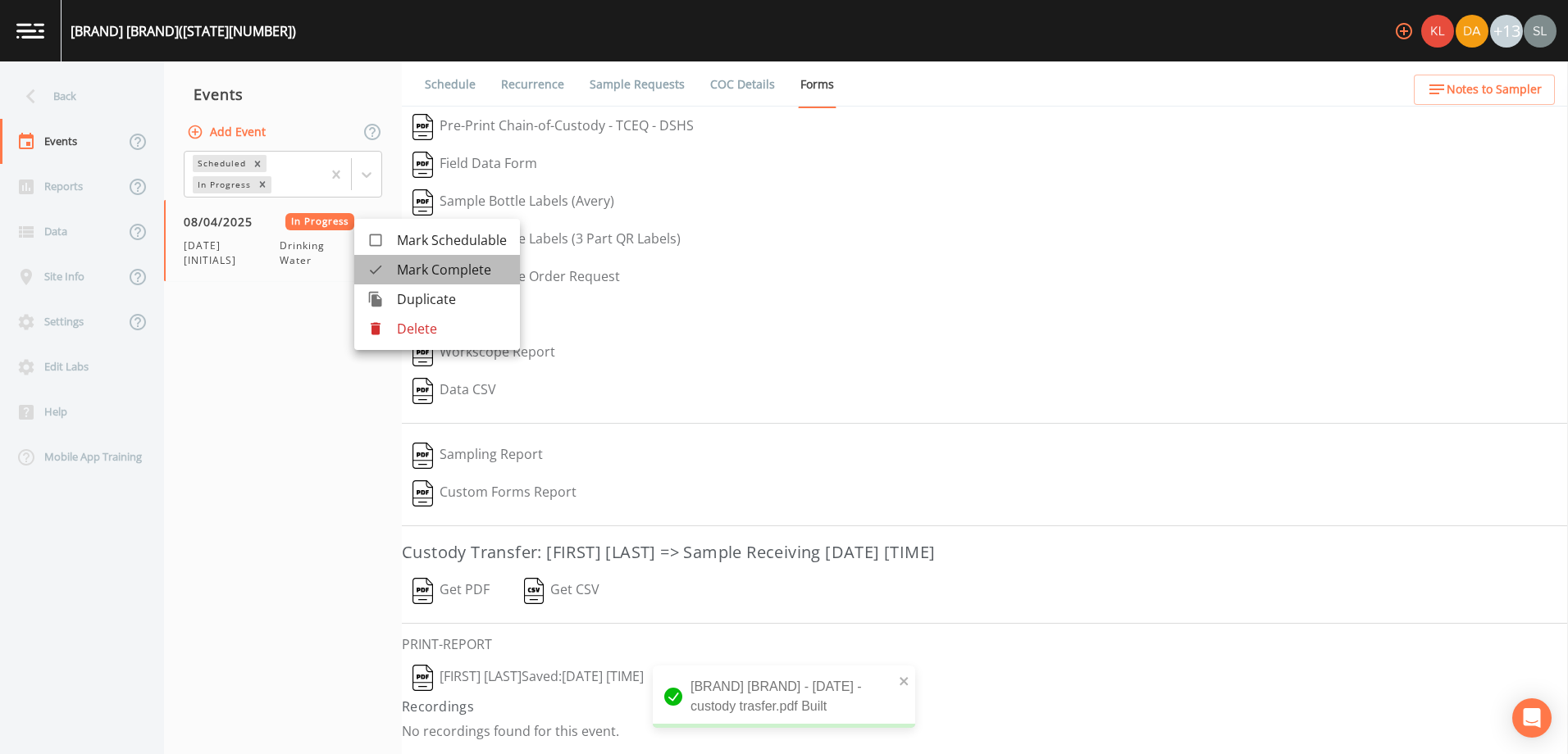 click on "Mark Complete" at bounding box center (452, 270) 